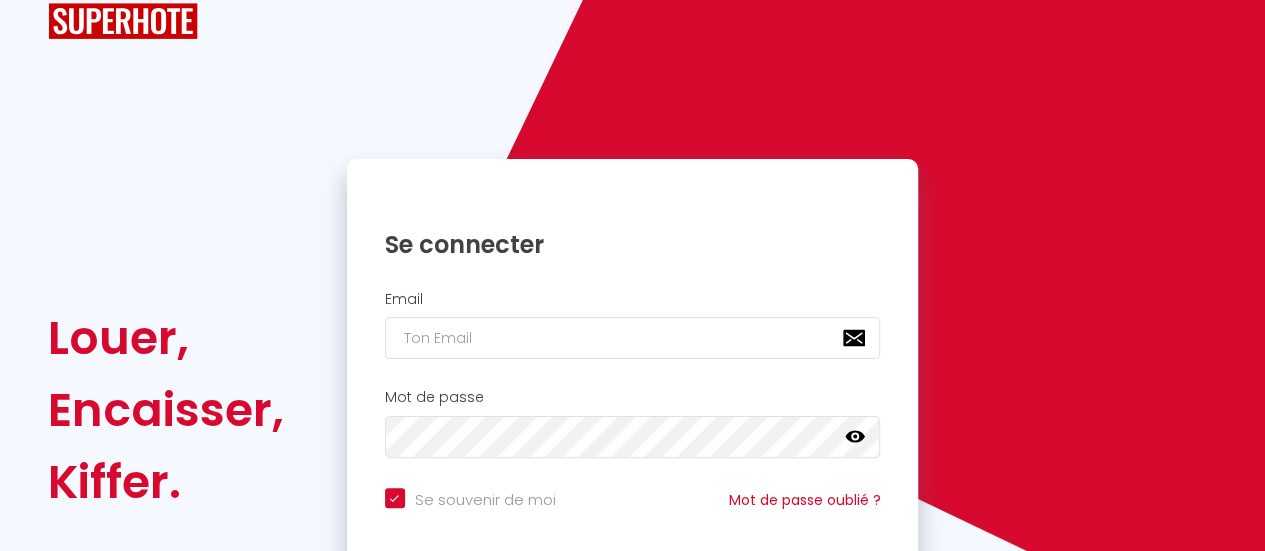 scroll, scrollTop: 100, scrollLeft: 0, axis: vertical 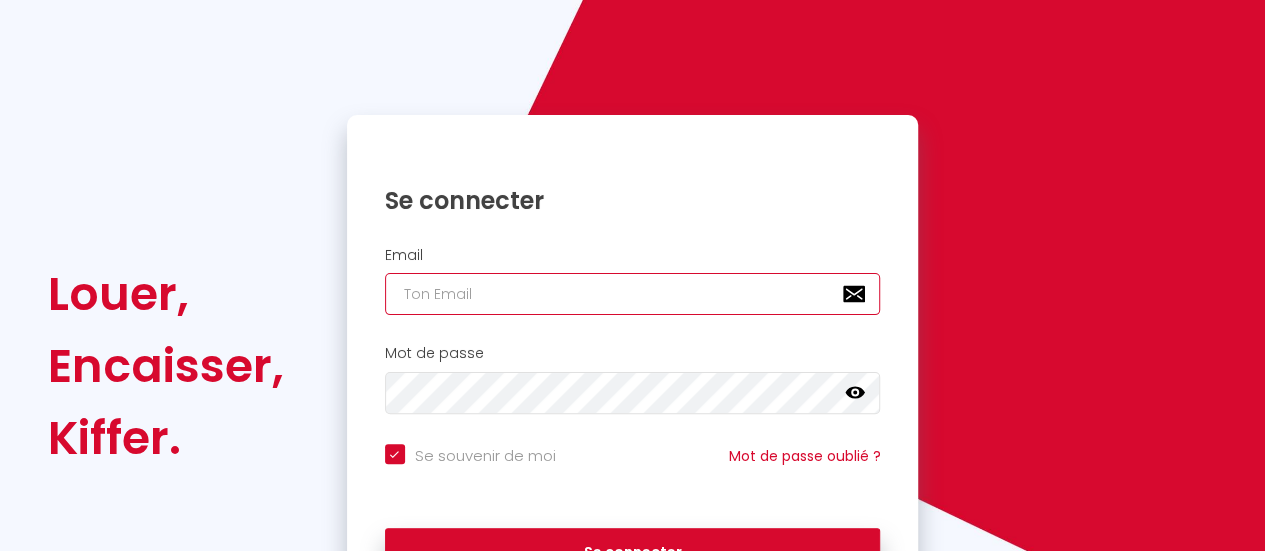 click at bounding box center [633, 294] 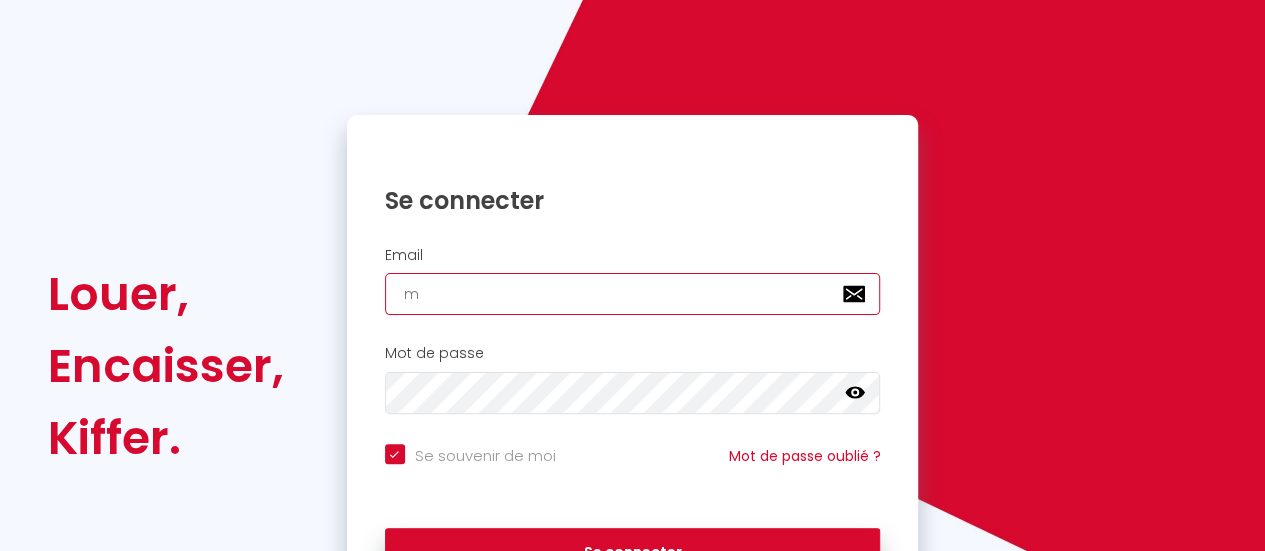 checkbox on "true" 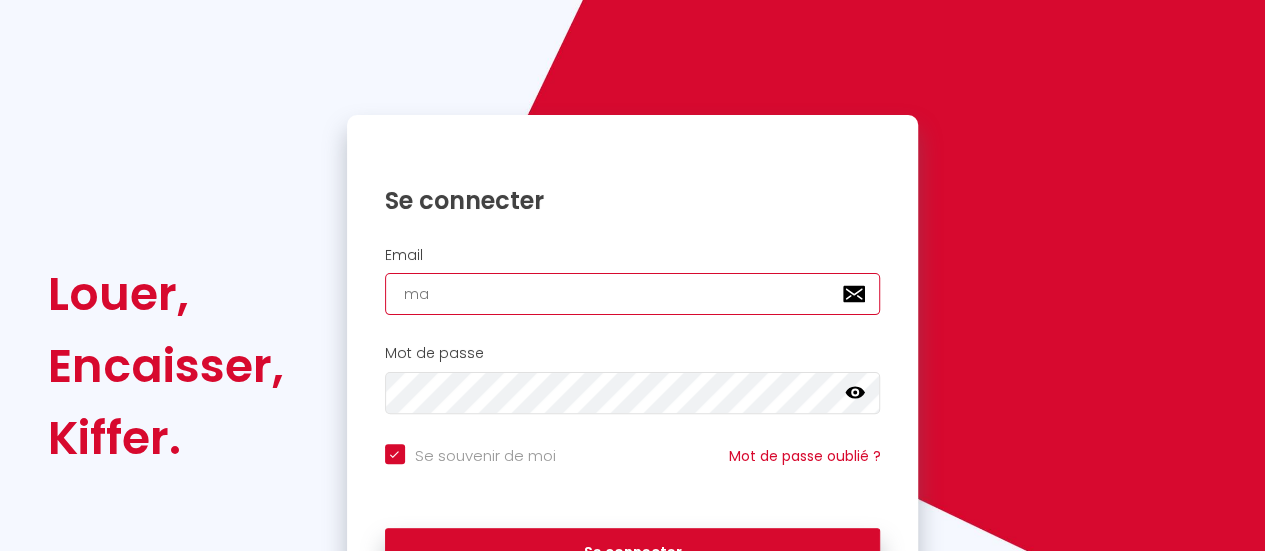 checkbox on "true" 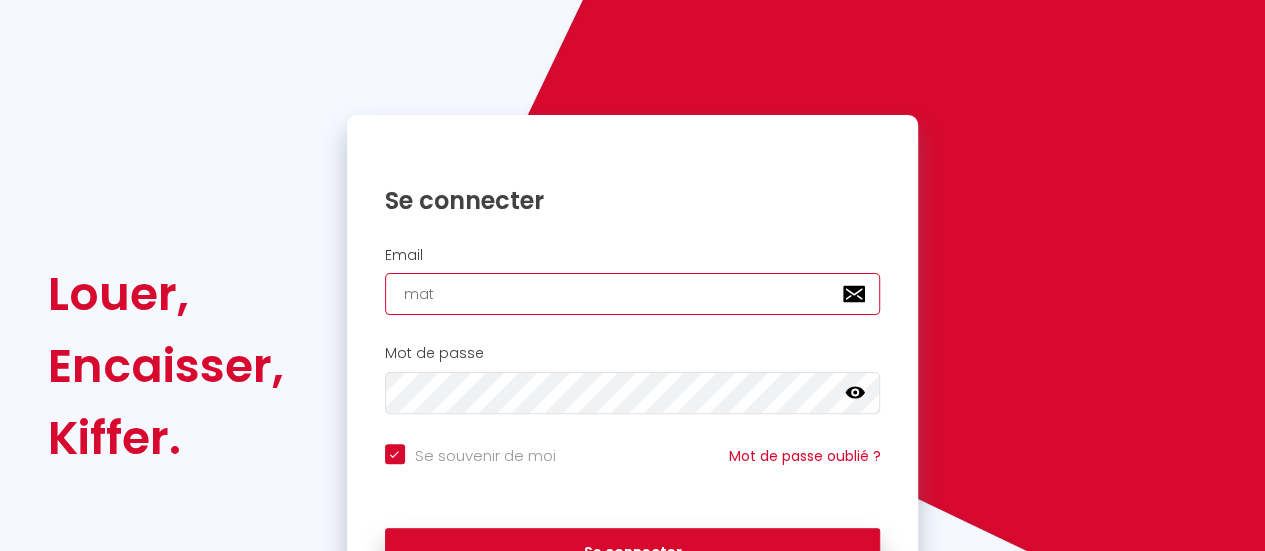 checkbox on "true" 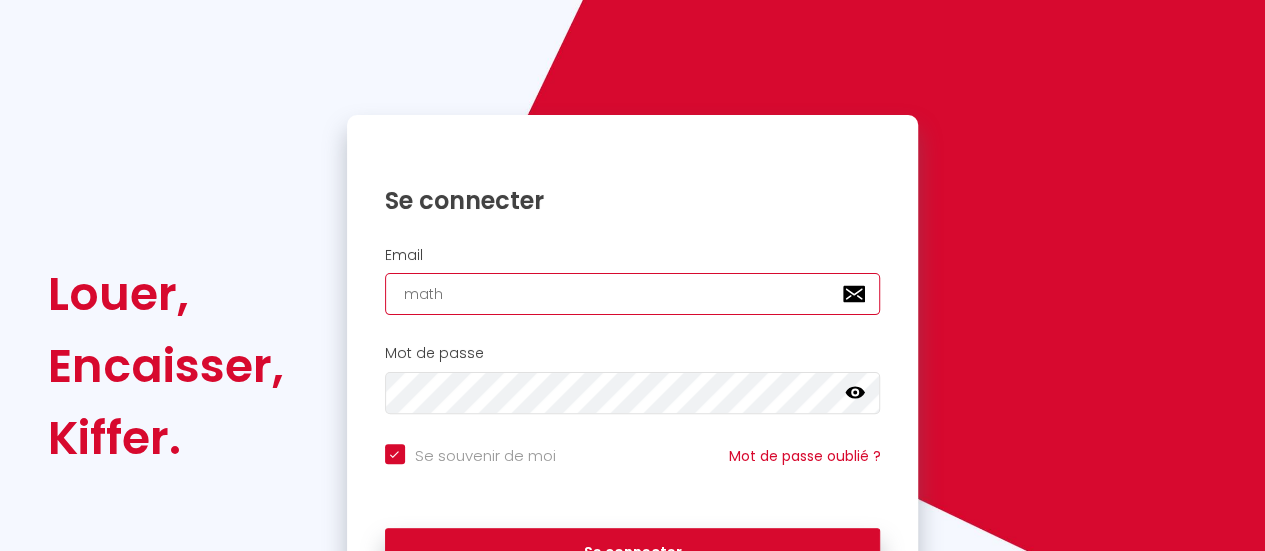 checkbox on "true" 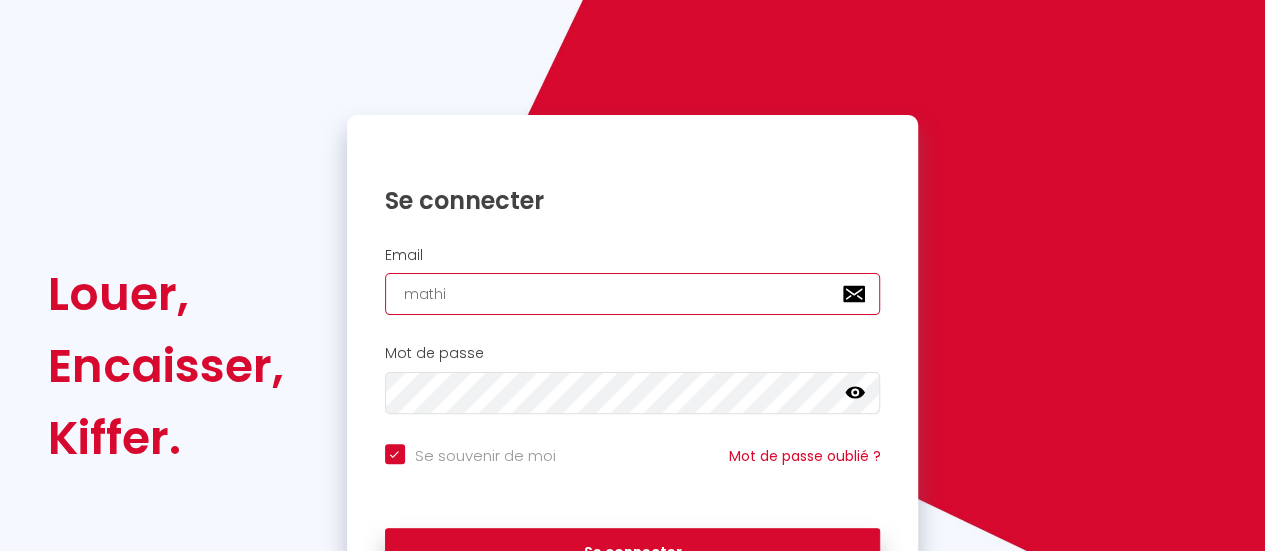 checkbox on "true" 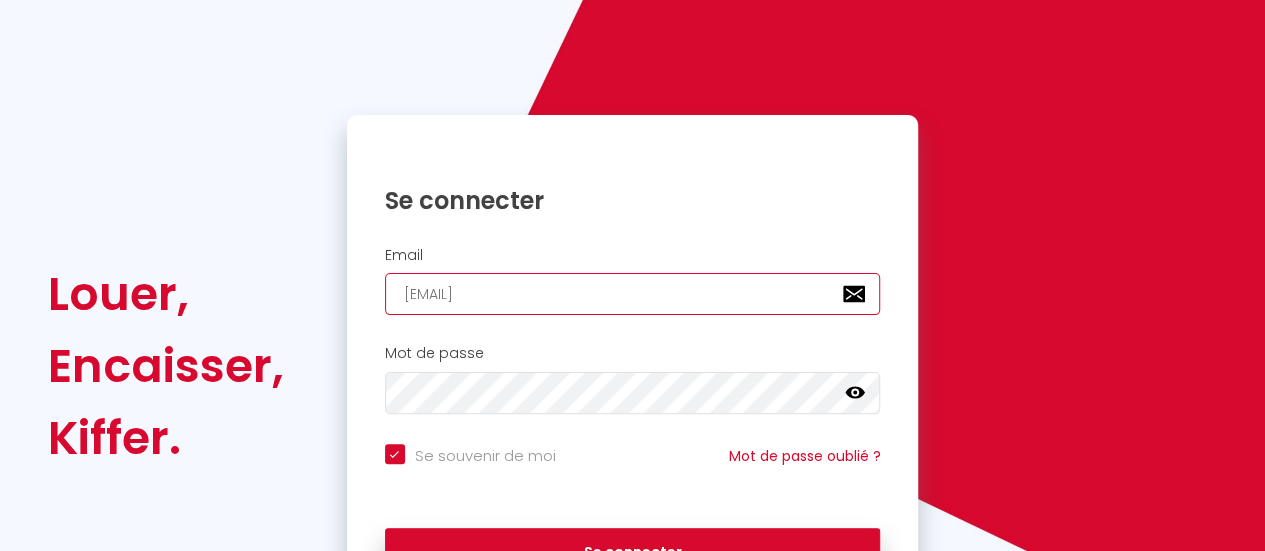 checkbox on "true" 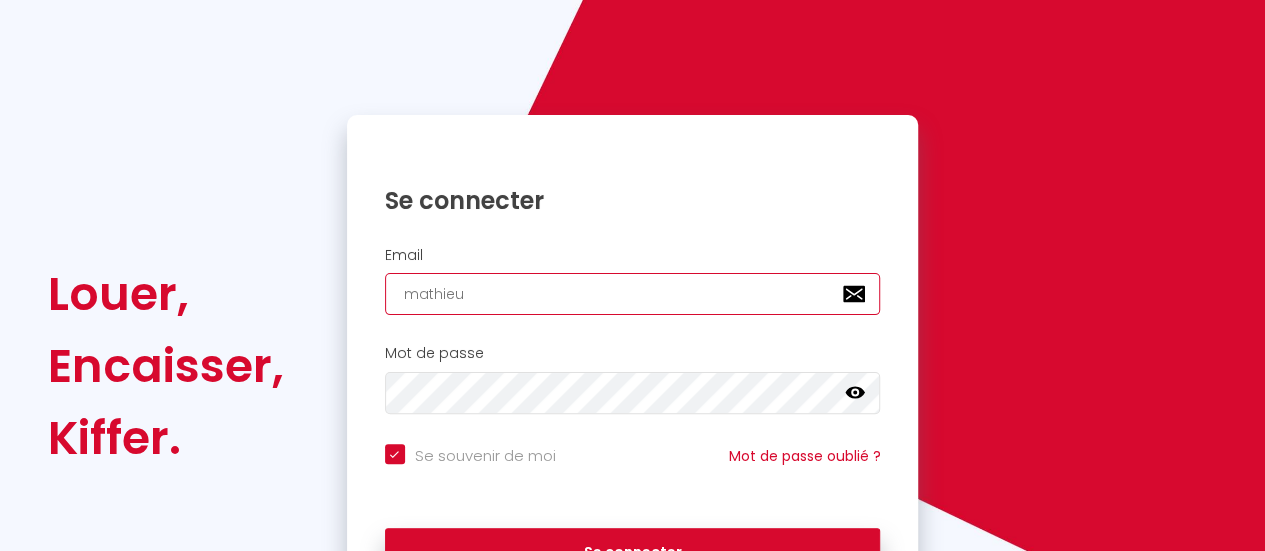 checkbox on "true" 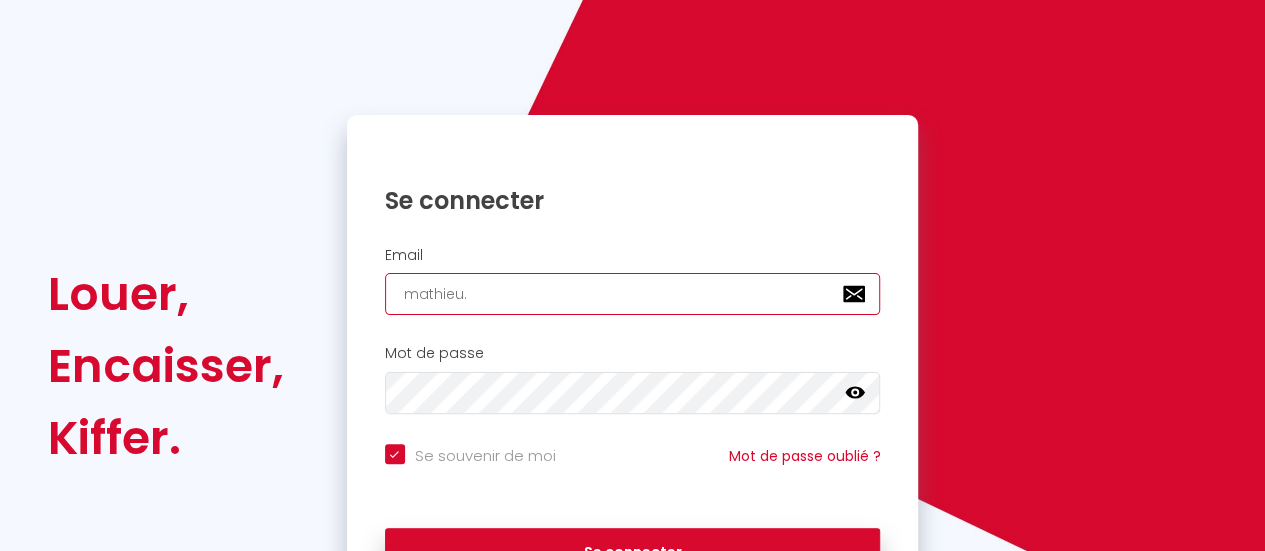 checkbox on "true" 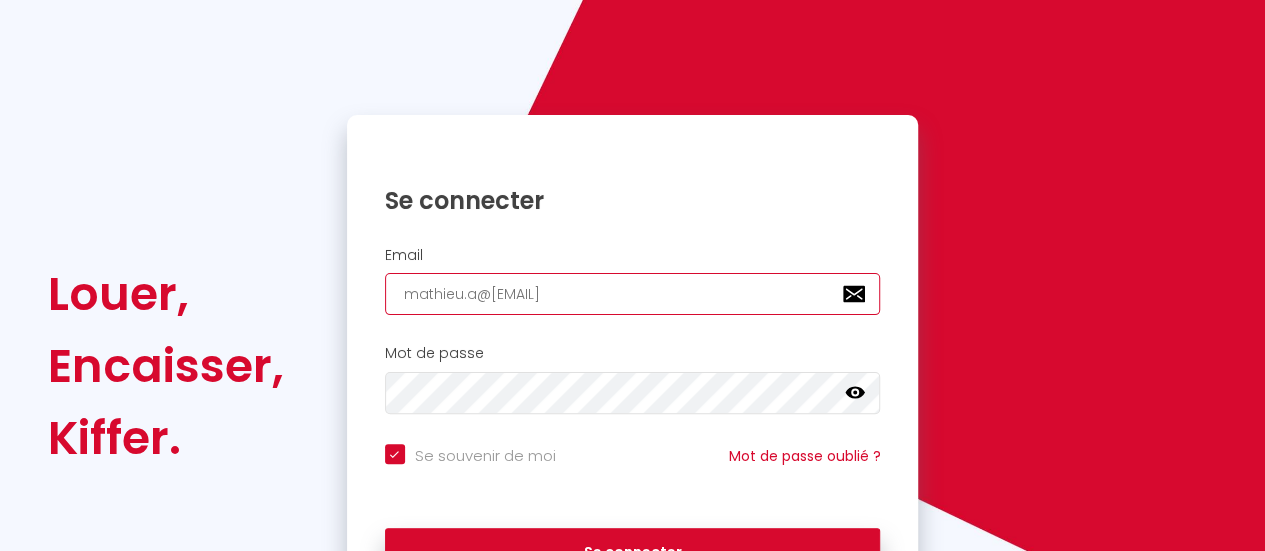 checkbox on "true" 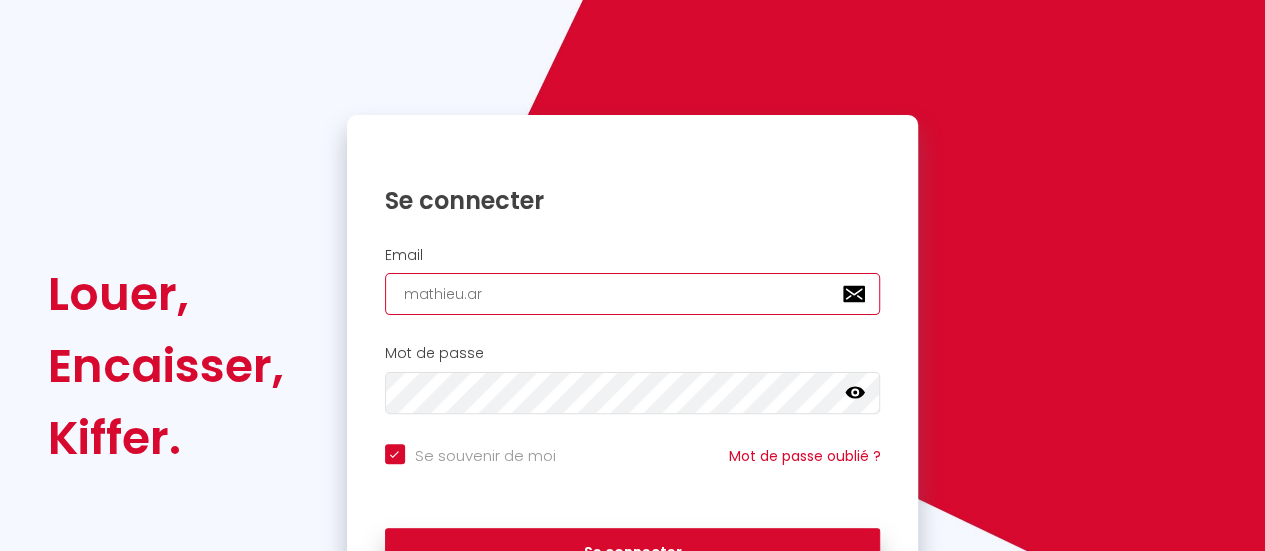 checkbox on "true" 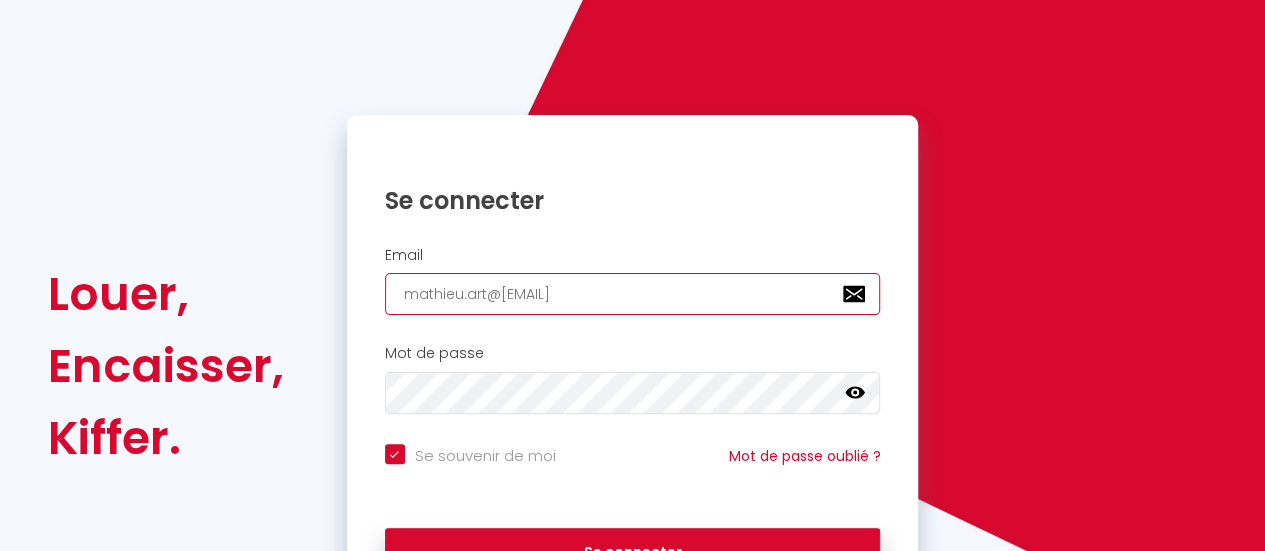 checkbox on "true" 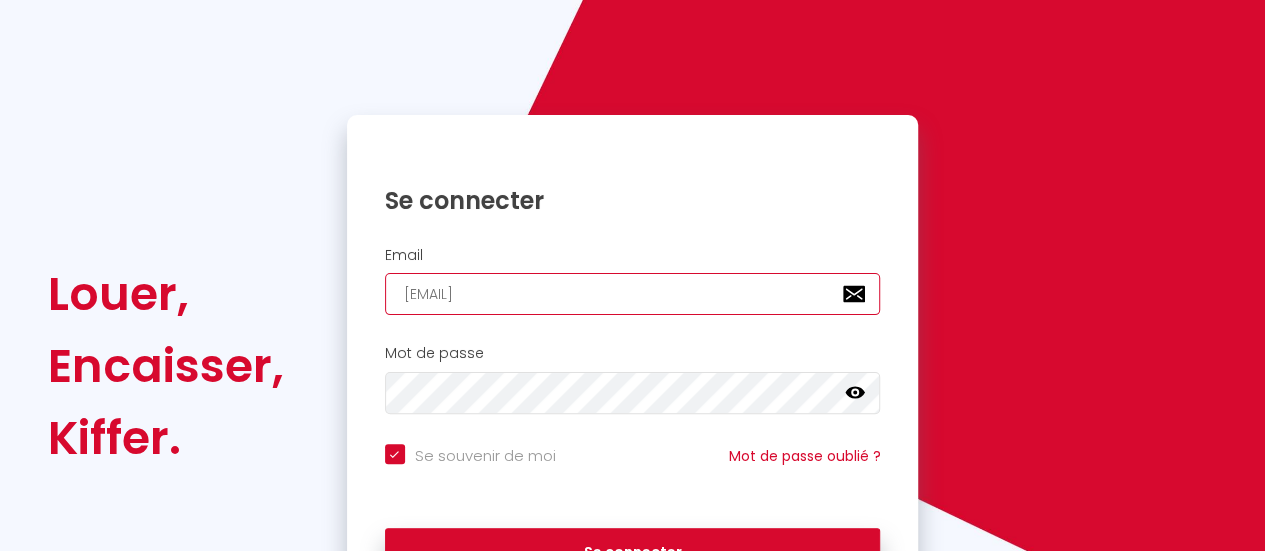 checkbox on "true" 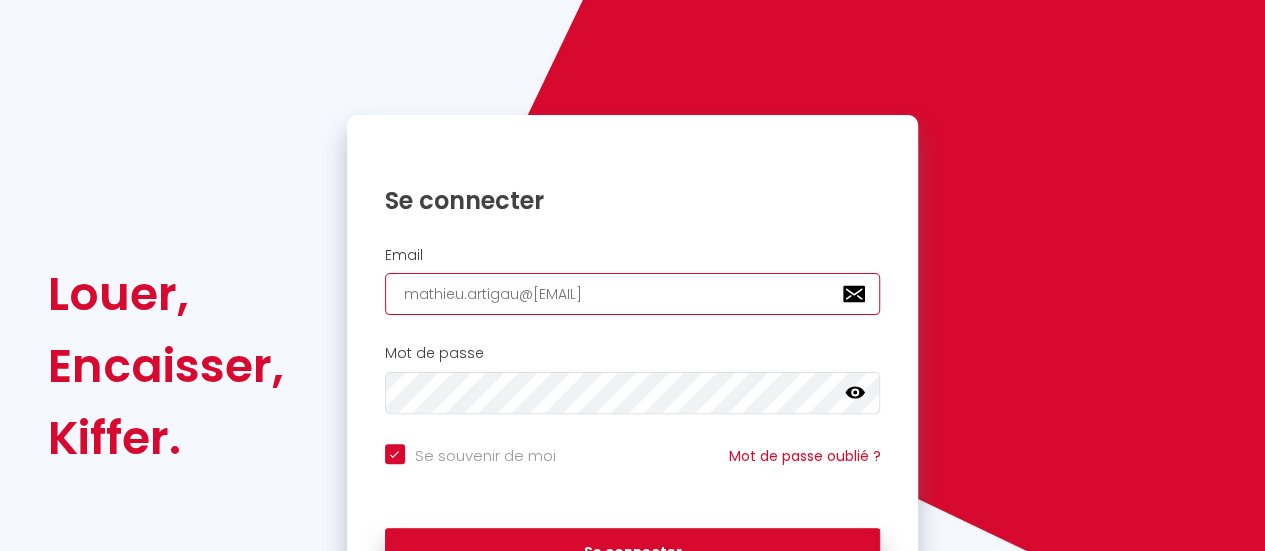 checkbox on "true" 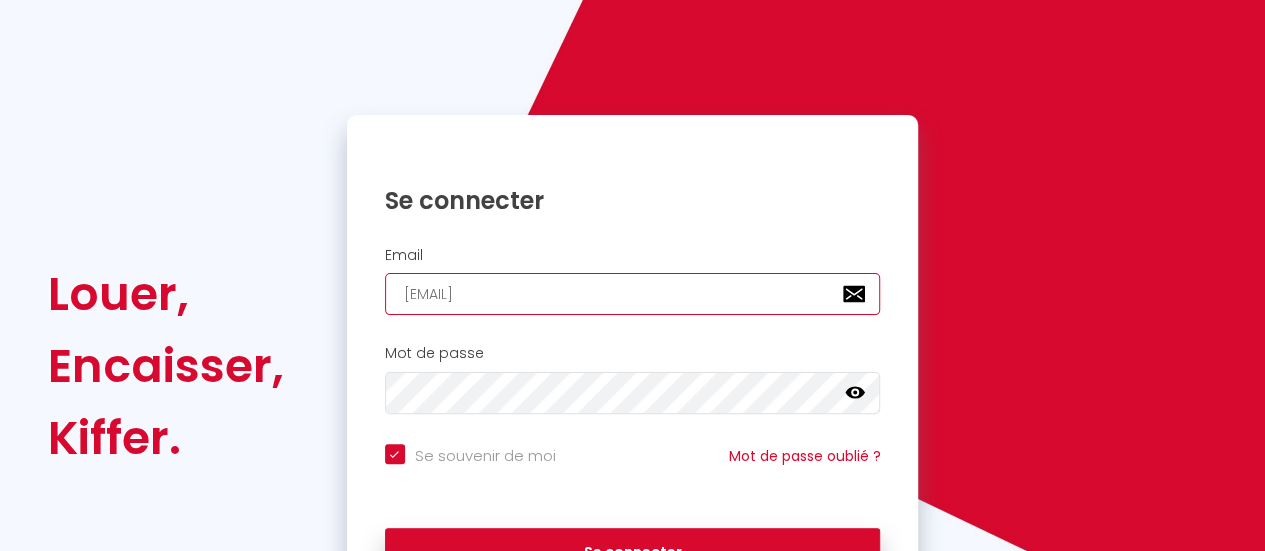 checkbox on "true" 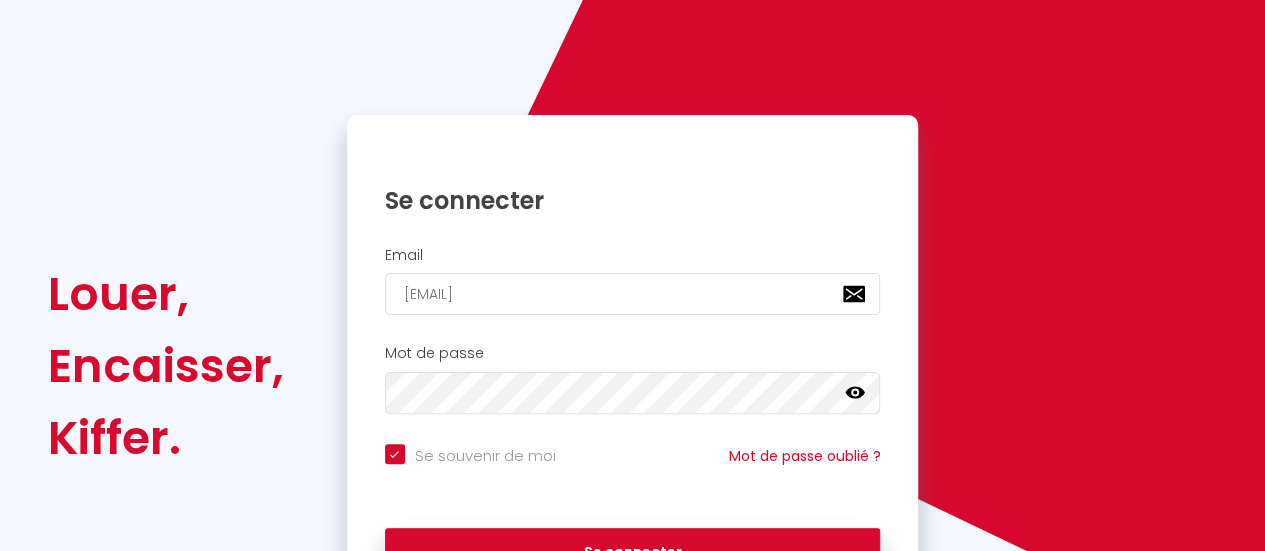 click on "Se souvenir de moi" at bounding box center (470, 454) 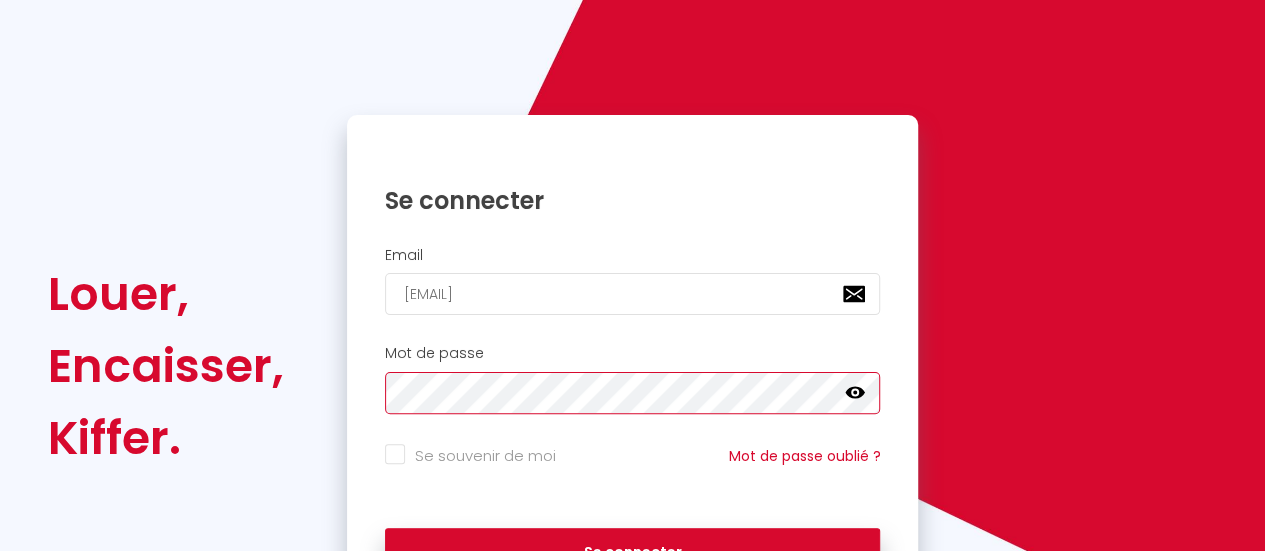 scroll, scrollTop: 0, scrollLeft: 0, axis: both 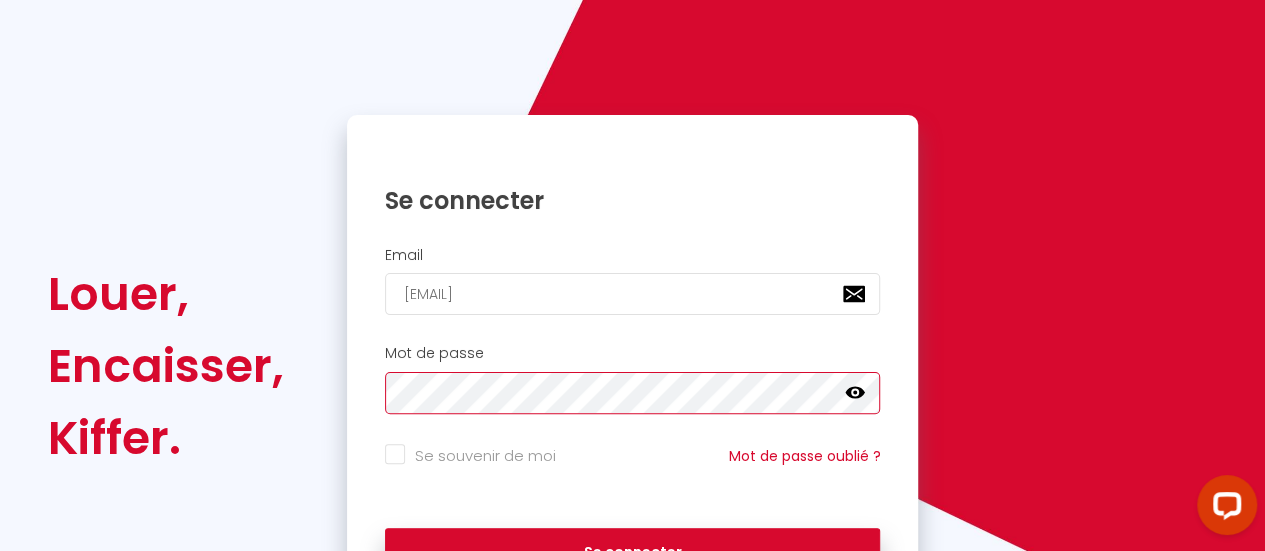 click on "Se connecter" at bounding box center (633, 553) 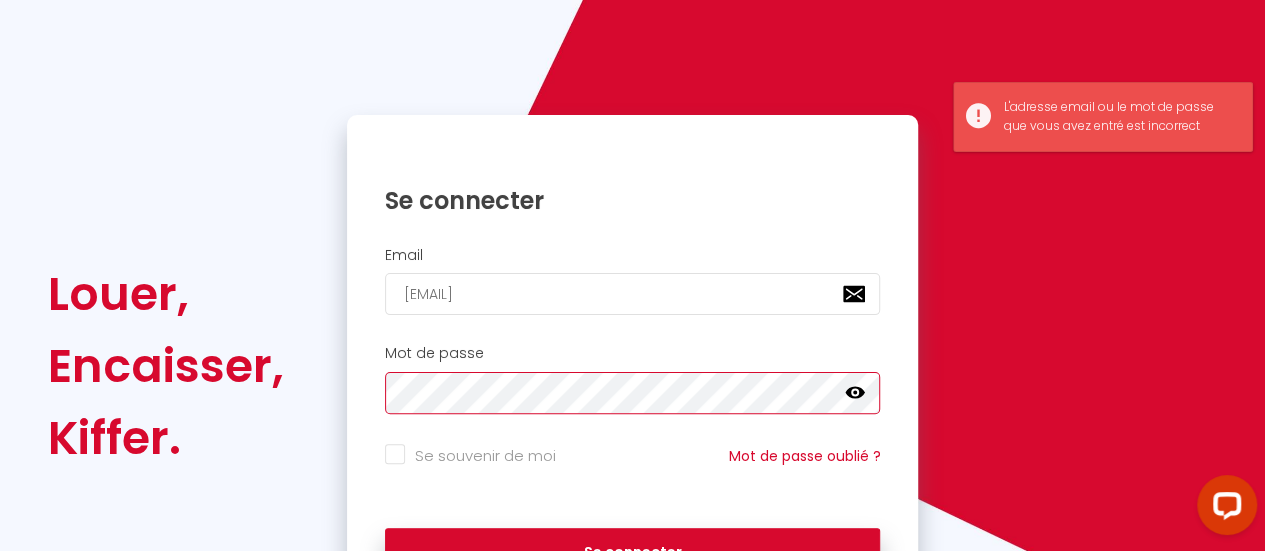 click on "Louer,
Encaisser,
Kiffer.
Se connecter
Email   [EMAIL]   Mot de passe
false
Se souvenir de moi   Mot de passe oublié ?     Se connecter" at bounding box center (632, 366) 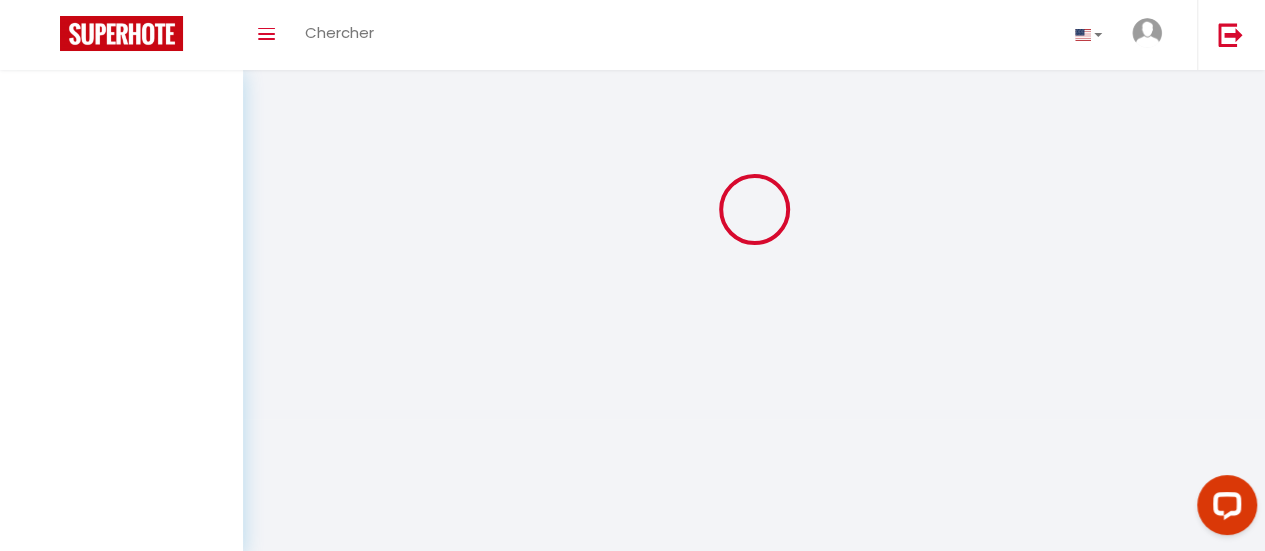 scroll, scrollTop: 0, scrollLeft: 0, axis: both 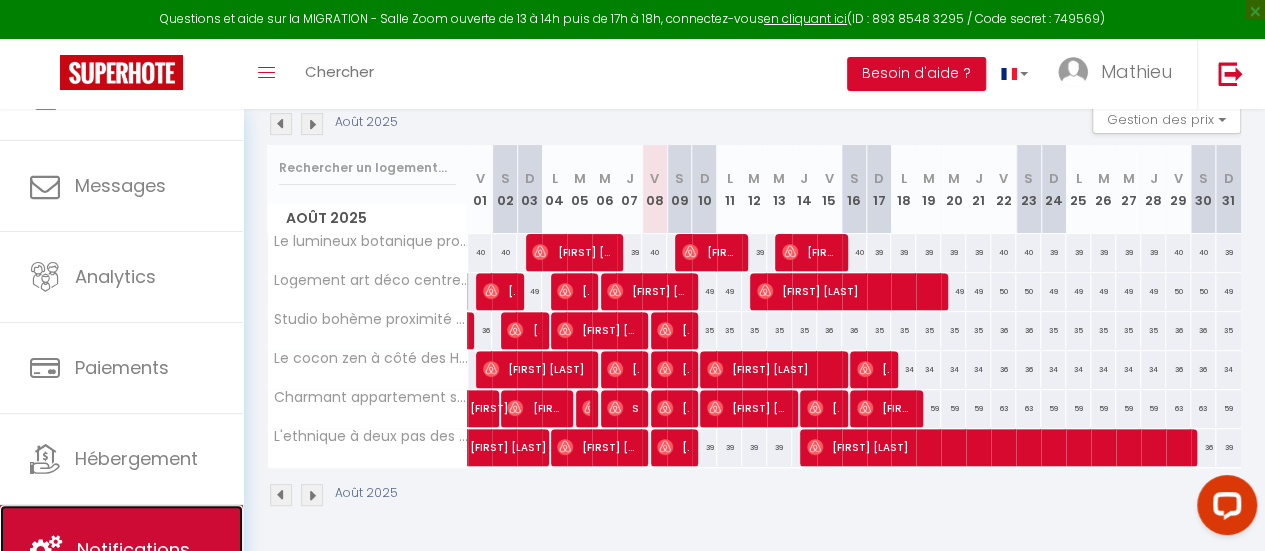 click on "Notifications" at bounding box center [121, 550] 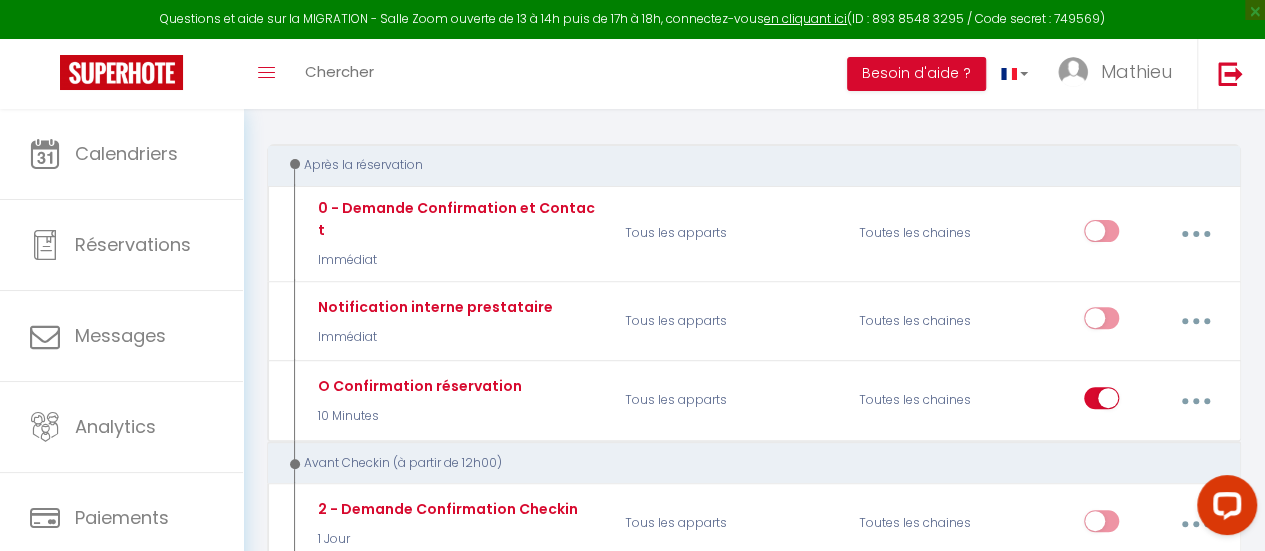 scroll, scrollTop: 0, scrollLeft: 0, axis: both 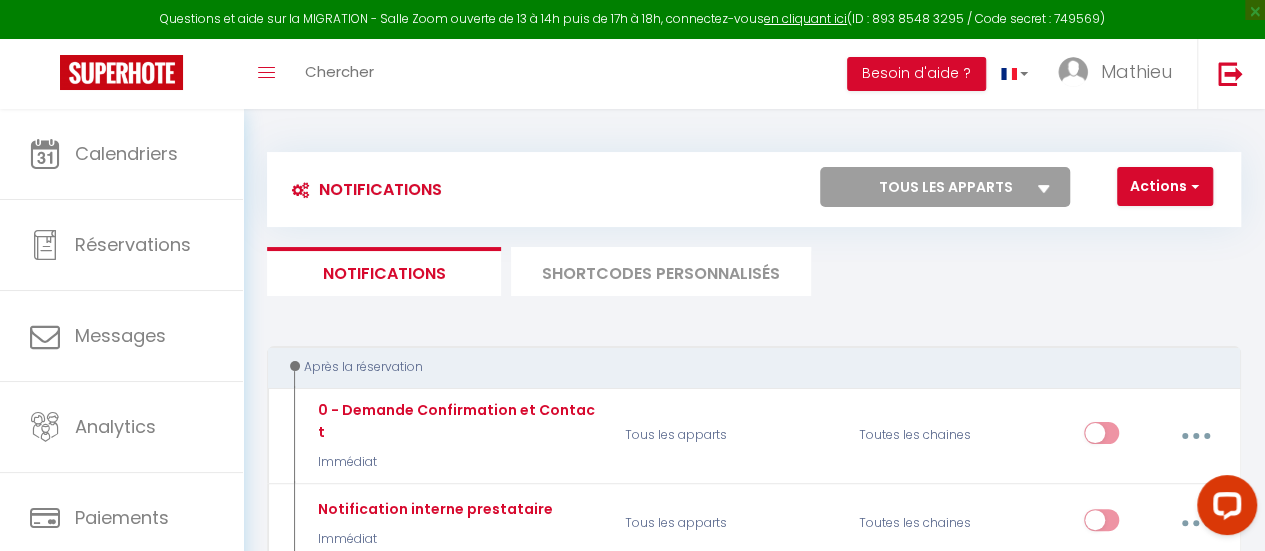 click on "SHORTCODES PERSONNALISÉS" at bounding box center (661, 271) 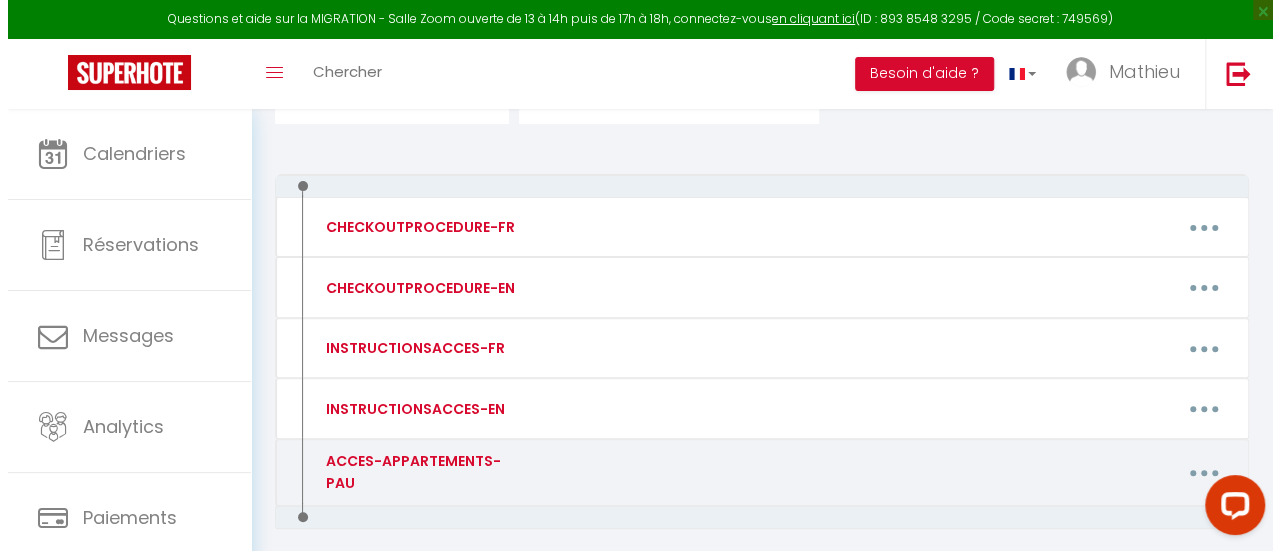 scroll, scrollTop: 246, scrollLeft: 0, axis: vertical 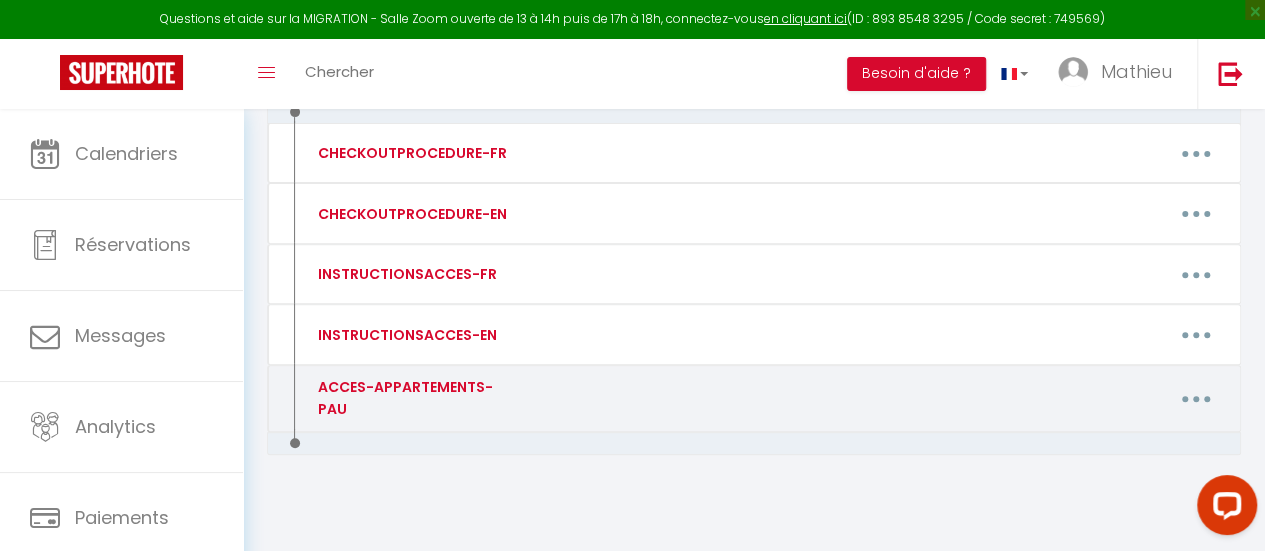 click on "ACCES-APPARTEMENTS-PAU" at bounding box center (417, 398) 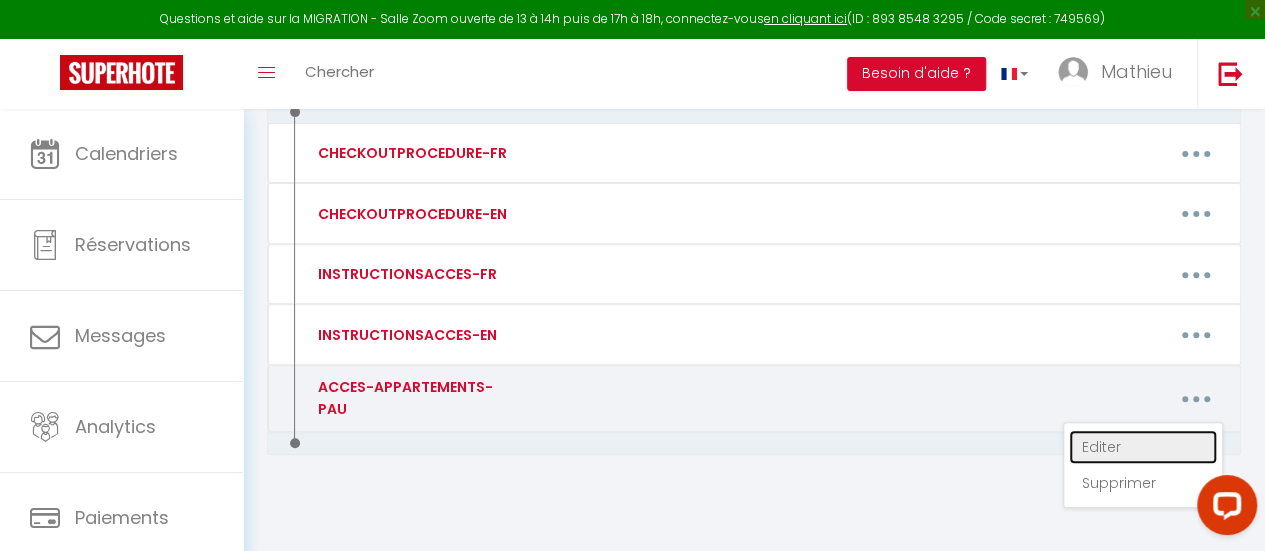 click on "Editer" at bounding box center [1143, 447] 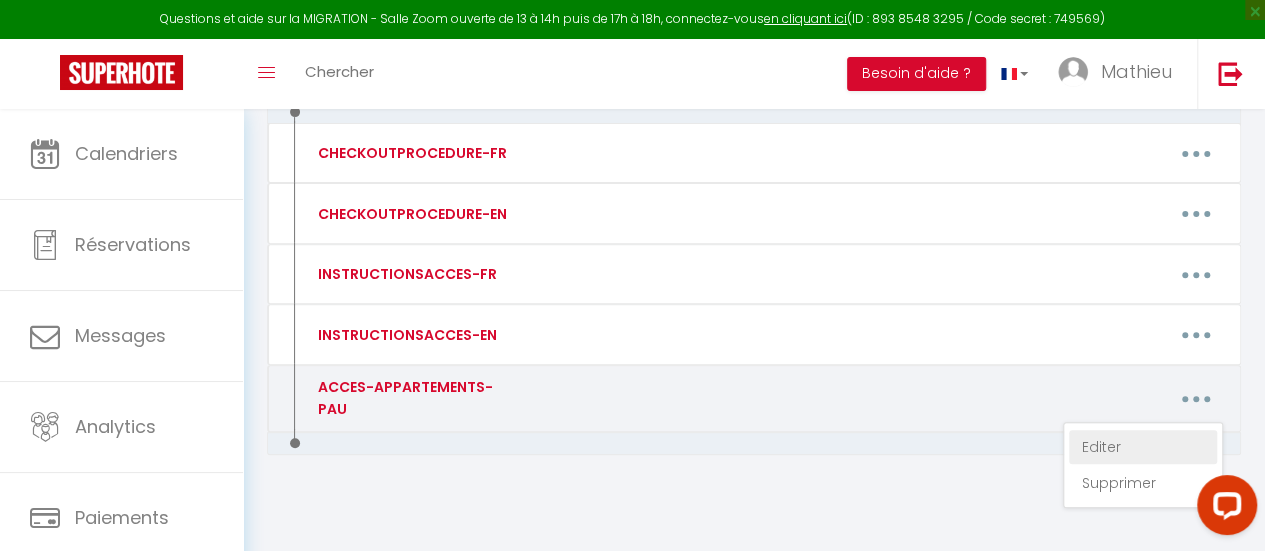 type on "ACCES-APPARTEMENTS-PAU" 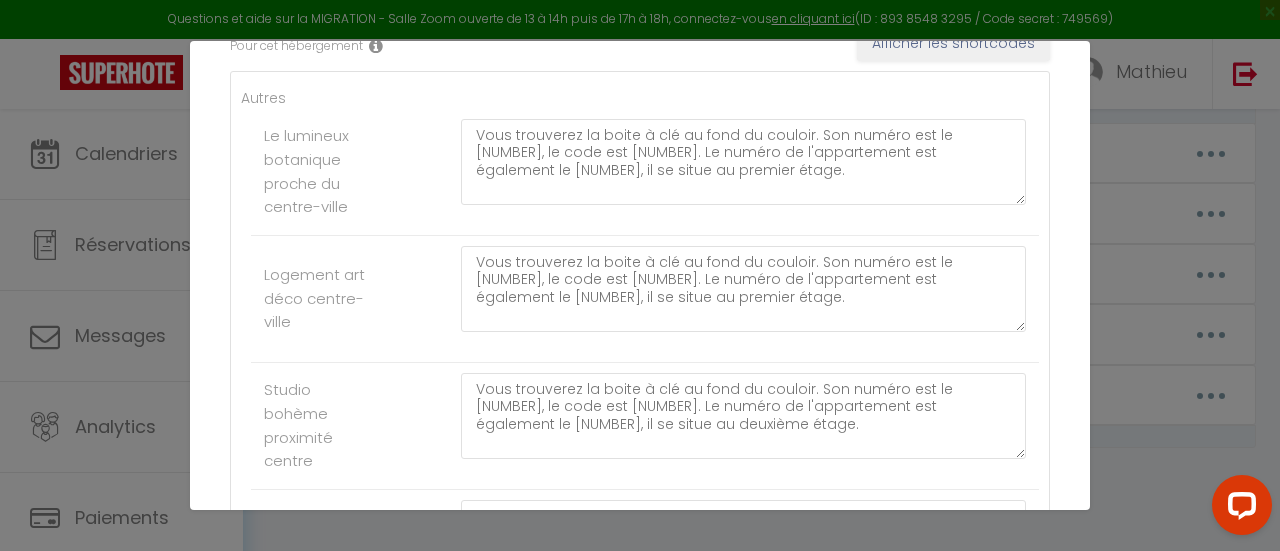 scroll, scrollTop: 400, scrollLeft: 0, axis: vertical 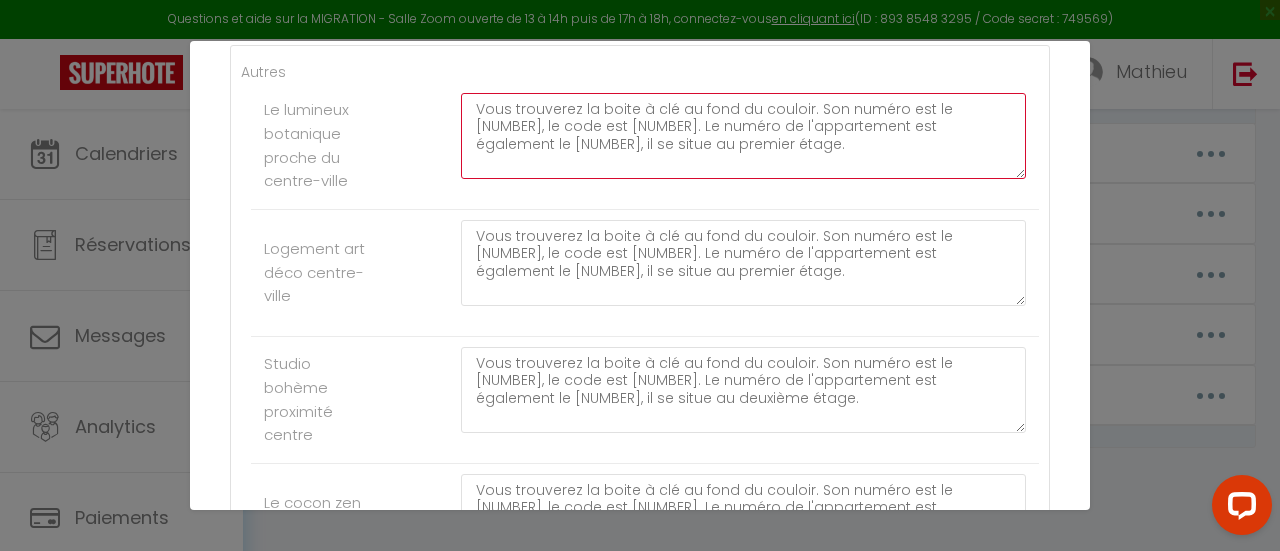 click on "Vous trouverez la boite à clé au fond du couloir. Son numéro est le [NUMBER], le code est [NUMBER]. Le numéro de l'appartement est également le [NUMBER], il se situe au premier étage." at bounding box center [743, 136] 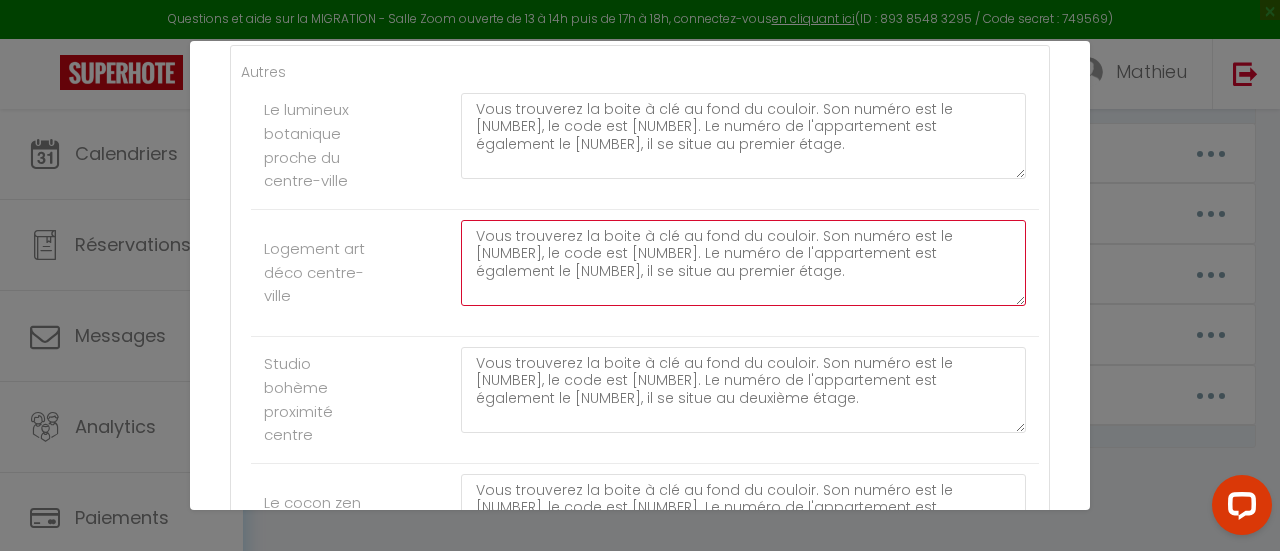 click on "Vous trouverez la boite à clé au fond du couloir. Son numéro est le [NUMBER], le code est [NUMBER]. Le numéro de l'appartement est également le [NUMBER], il se situe au premier étage." at bounding box center (743, 263) 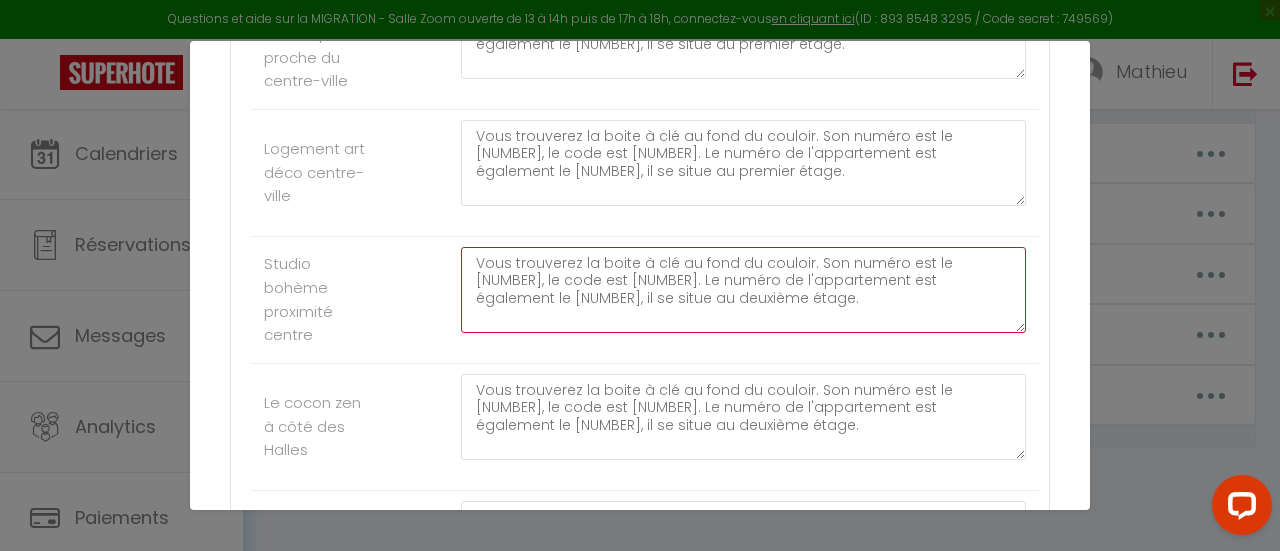 click on "Vous trouverez la boite à clé au fond du couloir. Son numéro est le [NUMBER], le code est [NUMBER]. Le numéro de l'appartement est également le [NUMBER], il se situe au deuxième étage." at bounding box center (743, 290) 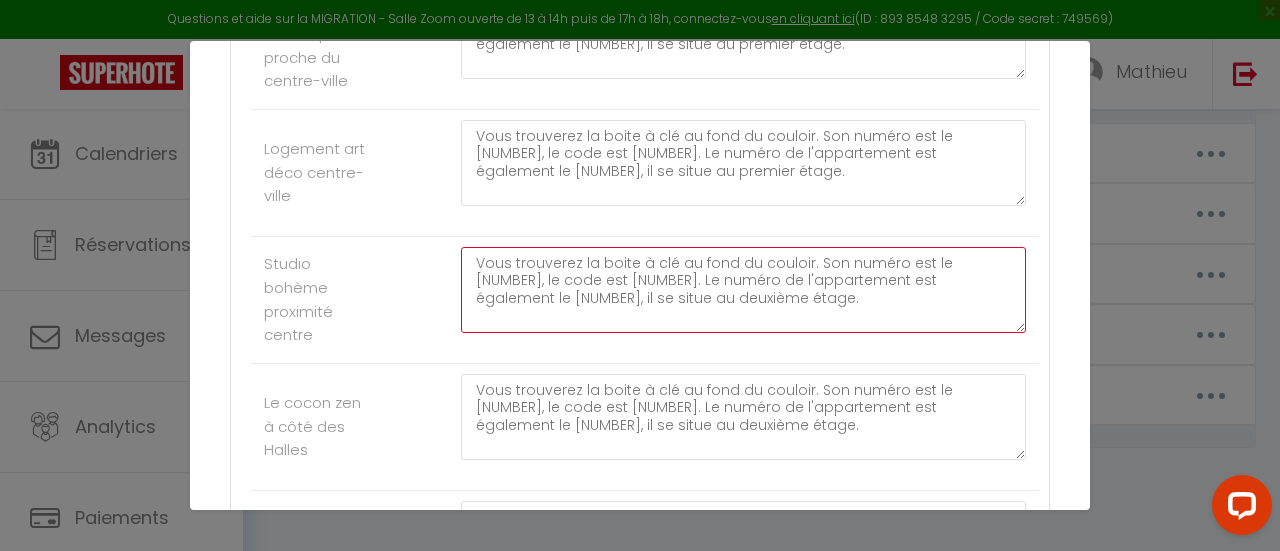 click on "Vous trouverez la boite à clé au fond du couloir. Son numéro est le [NUMBER], le code est [NUMBER]. Le numéro de l'appartement est également le [NUMBER], il se situe au deuxième étage." at bounding box center (743, 290) 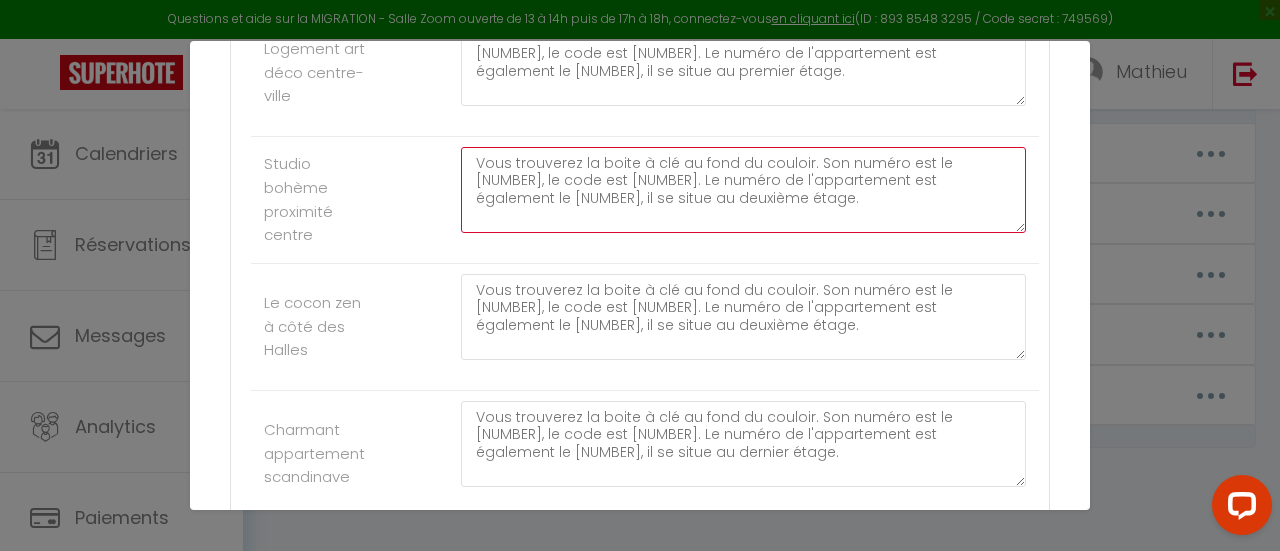 type on "Vous trouverez la boite à clé au fond du couloir. Son numéro est le [NUMBER], le code est [NUMBER]. Le numéro de l'appartement est également le [NUMBER], il se situe au deuxième étage." 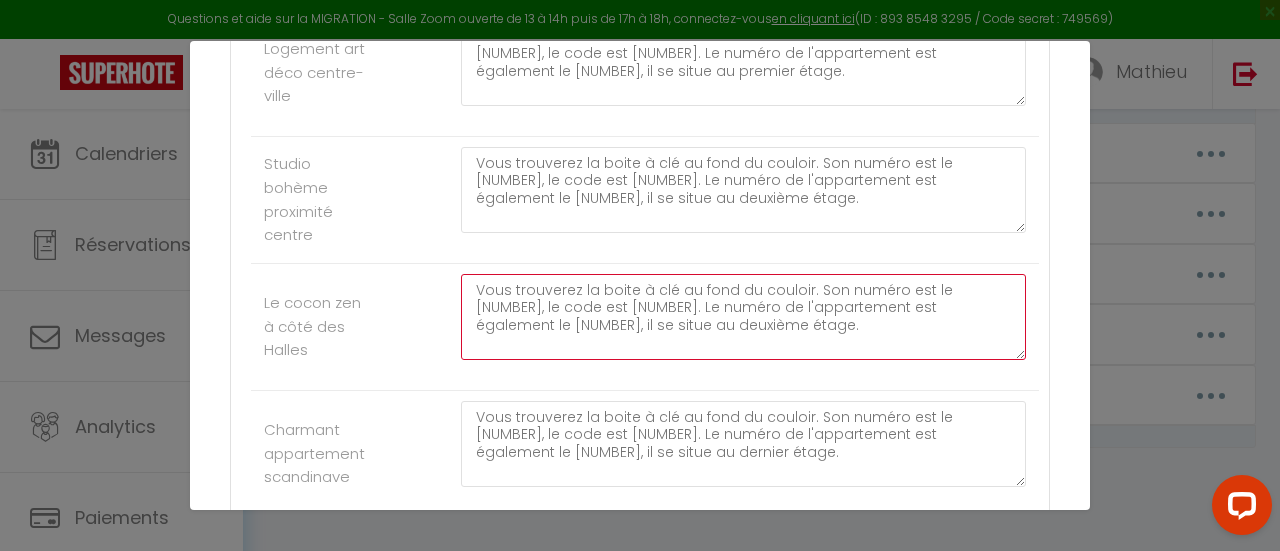 click on "Vous trouverez la boite à clé au fond du couloir. Son numéro est le [NUMBER], le code est [NUMBER]. Le numéro de l'appartement est également le [NUMBER], il se situe au deuxième étage." at bounding box center [743, 317] 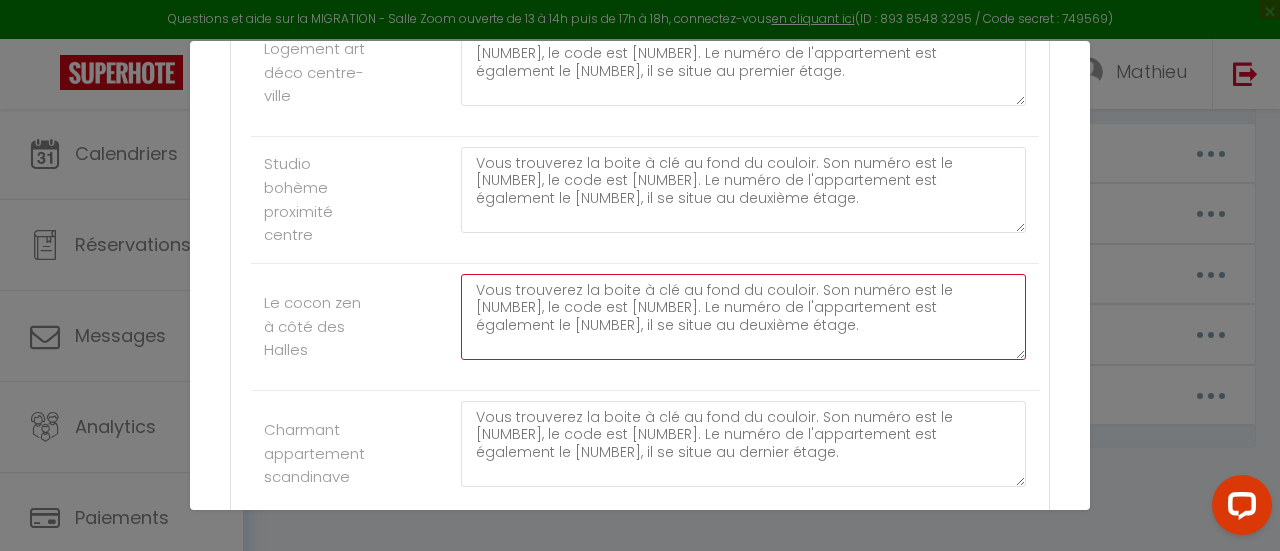 click on "Vous trouverez la boite à clé au fond du couloir. Son numéro est le [NUMBER], le code est [NUMBER]. Le numéro de l'appartement est également le [NUMBER], il se situe au deuxième étage." at bounding box center (743, 317) 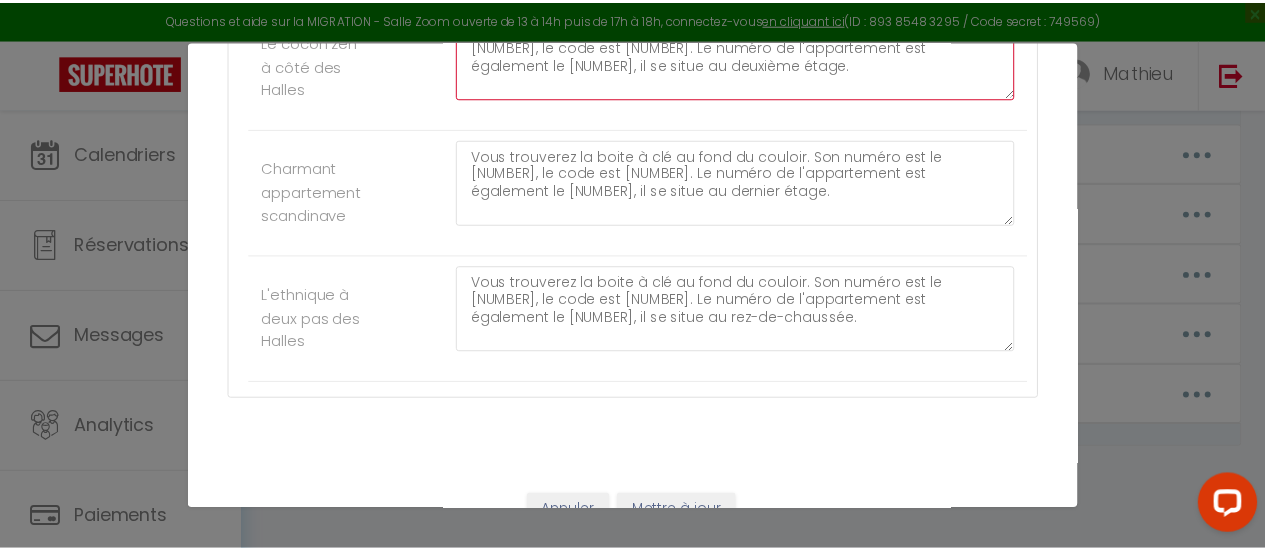 scroll, scrollTop: 892, scrollLeft: 0, axis: vertical 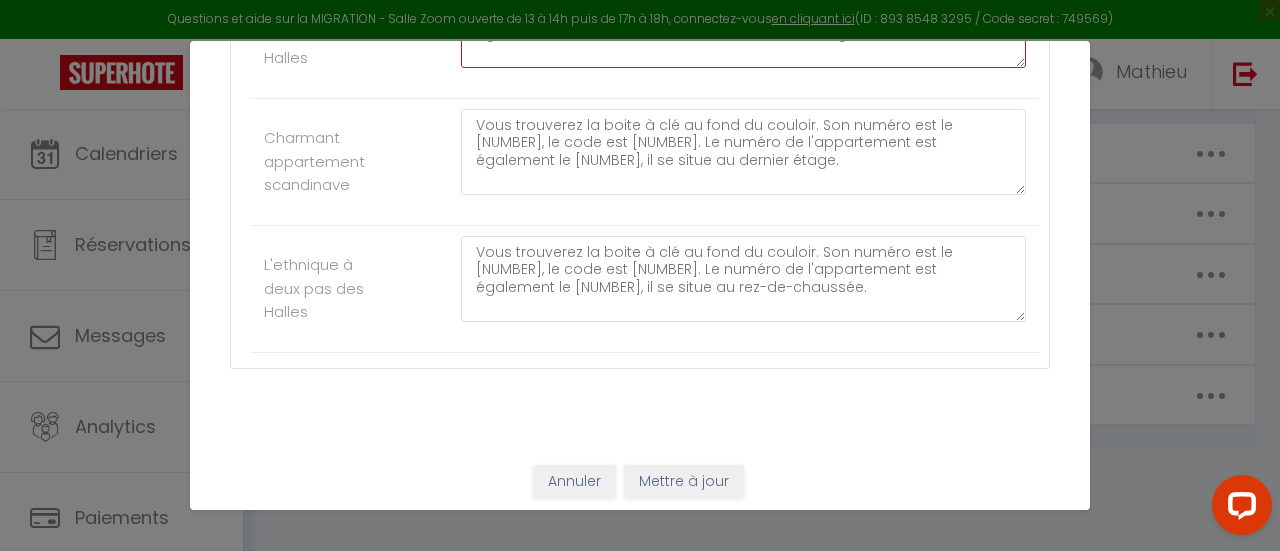 type on "Vous trouverez la boite à clé au fond du couloir. Son numéro est le [NUMBER], le code est [NUMBER]. Le numéro de l'appartement est également le [NUMBER], il se situe au deuxième étage." 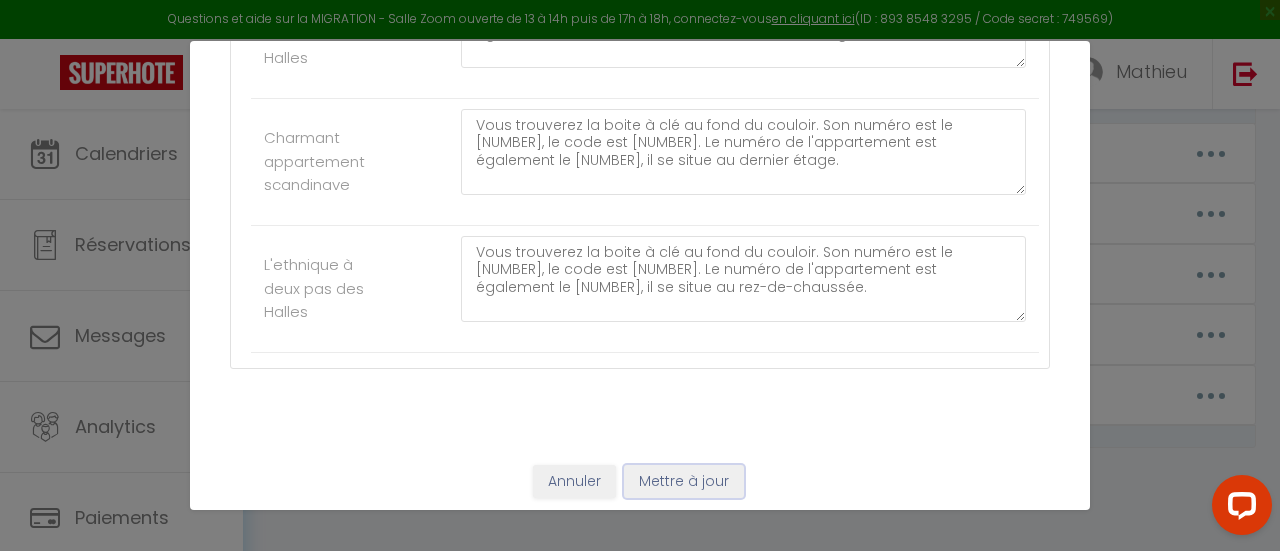 click on "Mettre à jour" at bounding box center [684, 482] 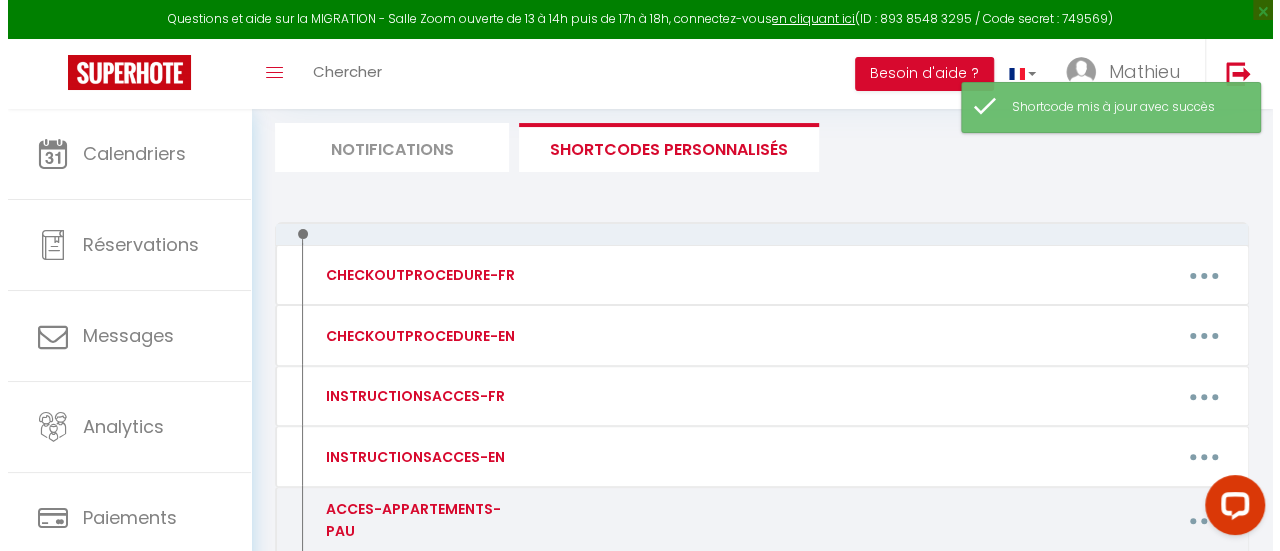 scroll, scrollTop: 246, scrollLeft: 0, axis: vertical 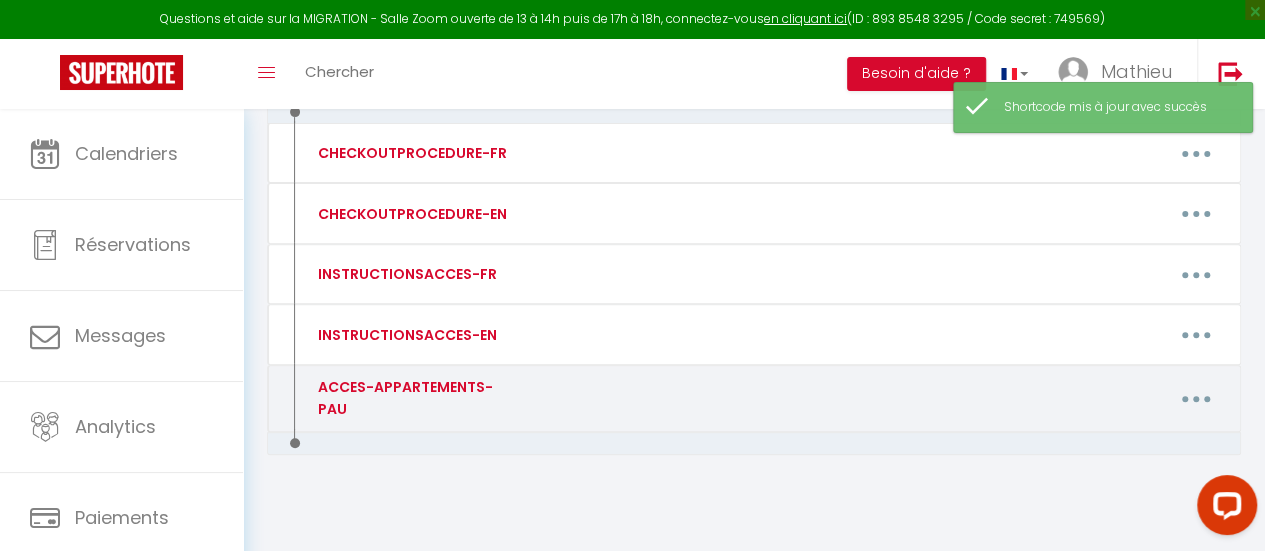 click on "ACCES-APPARTEMENTS-PAU" at bounding box center (417, 398) 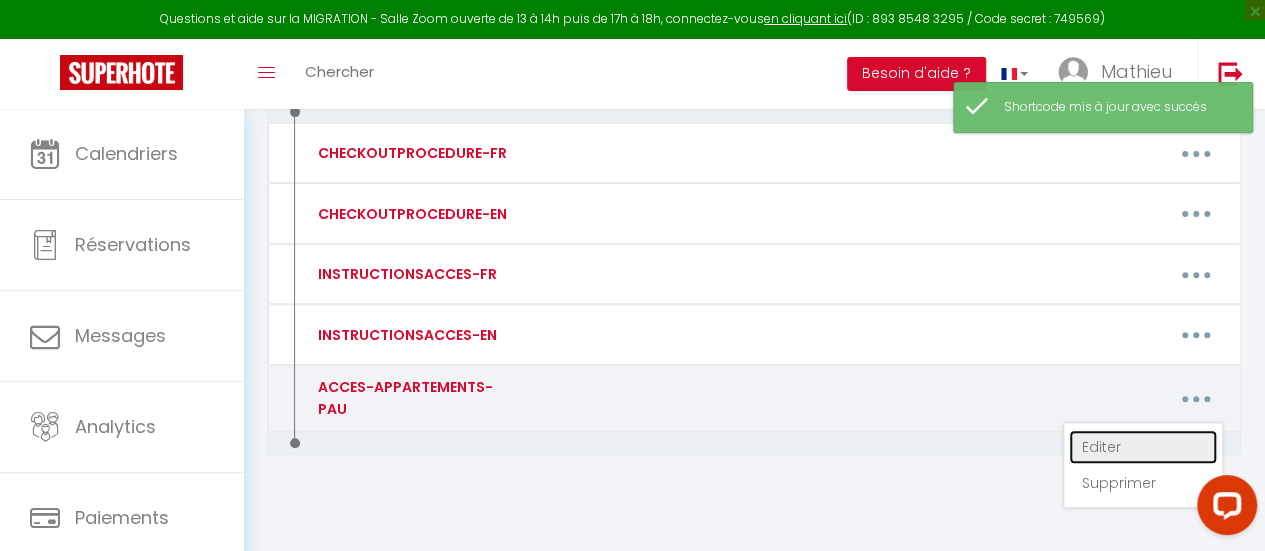 click on "Editer" at bounding box center [1143, 447] 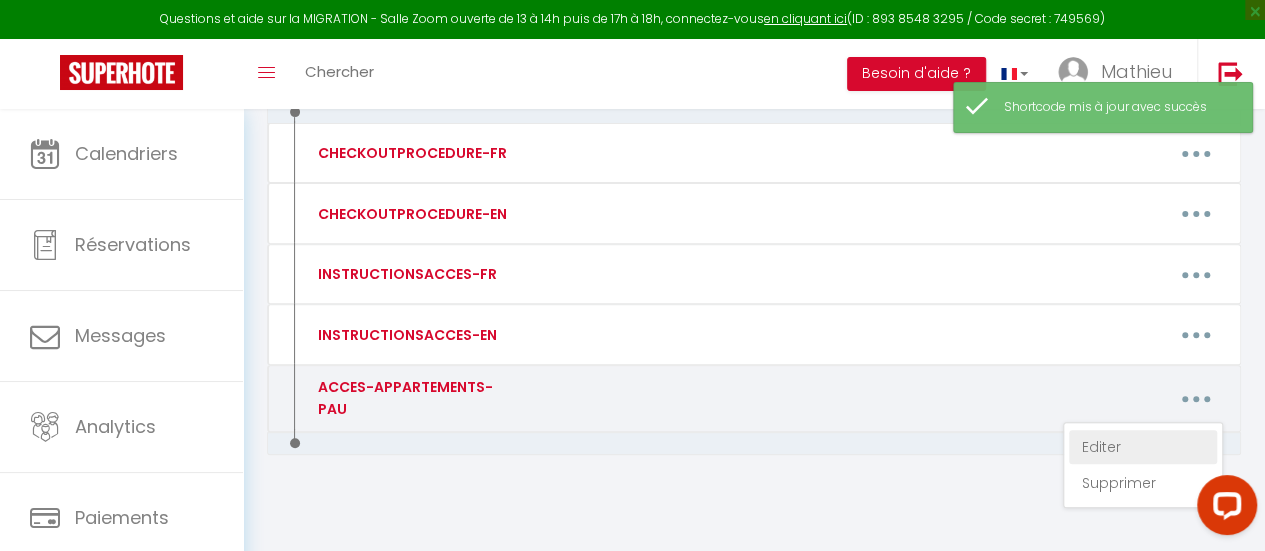 type on "ACCES-APPARTEMENTS-PAU" 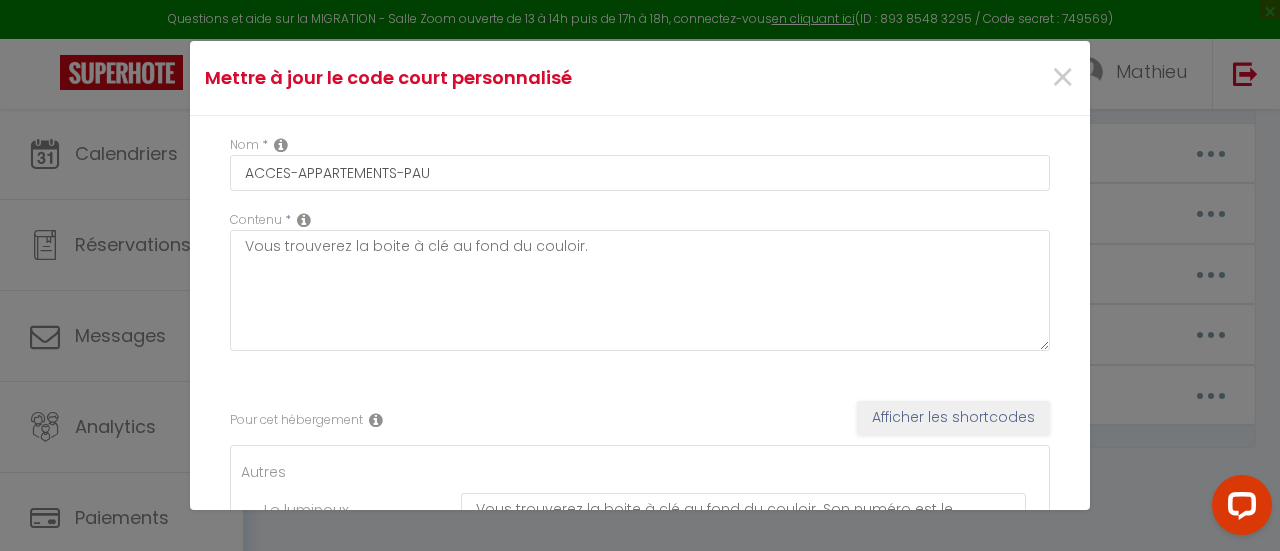 scroll, scrollTop: 0, scrollLeft: 0, axis: both 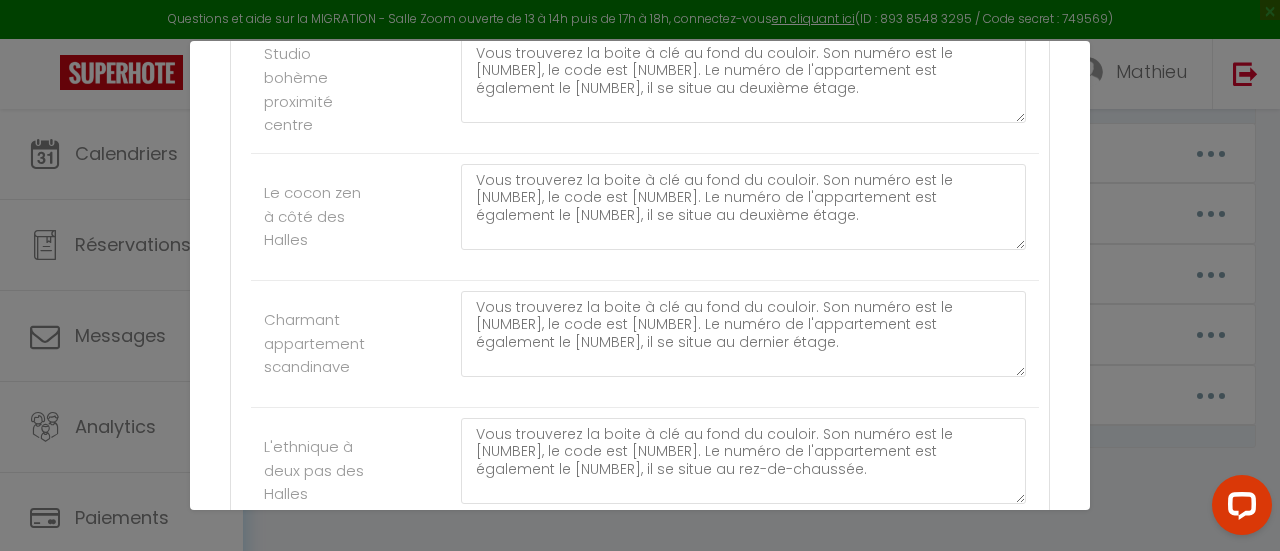 click on "Mettre à jour le code court personnalisé   ×   Nom   *     ACCES-APPARTEMENTS-PAU   Contenu   *     Vous trouverez la boite à clé au fond du couloir.   Pour cet hébergement     Afficher les shortcodes   Autres   Le lumineux botanique proche du centre-ville     Vous trouverez la boite à clé au fond du couloir. Son numéro est le [NUMBER], le code est [NUMBER]. Le numéro de l'appartement est également le [NUMBER], il se situe au premier étage. Logement art déco centre-ville     Vous trouverez la boite à clé au fond du couloir. Son numéro est le [NUMBER], le code est [NUMBER]. Le numéro de l'appartement est également le [NUMBER], il se situe au premier étage. Studio bohème proximité centre     Vous trouverez la boite à clé au fond du couloir. Son numéro est le [NUMBER], le code est [NUMBER]. Le numéro de l'appartement est également le [NUMBER], il se situe au deuxième étage. Le cocon zen à côté des Halles     Charmant appartement scandinave     L'ethnique à deux pas des Halles       Annuler
Mettre à jour" at bounding box center (640, 275) 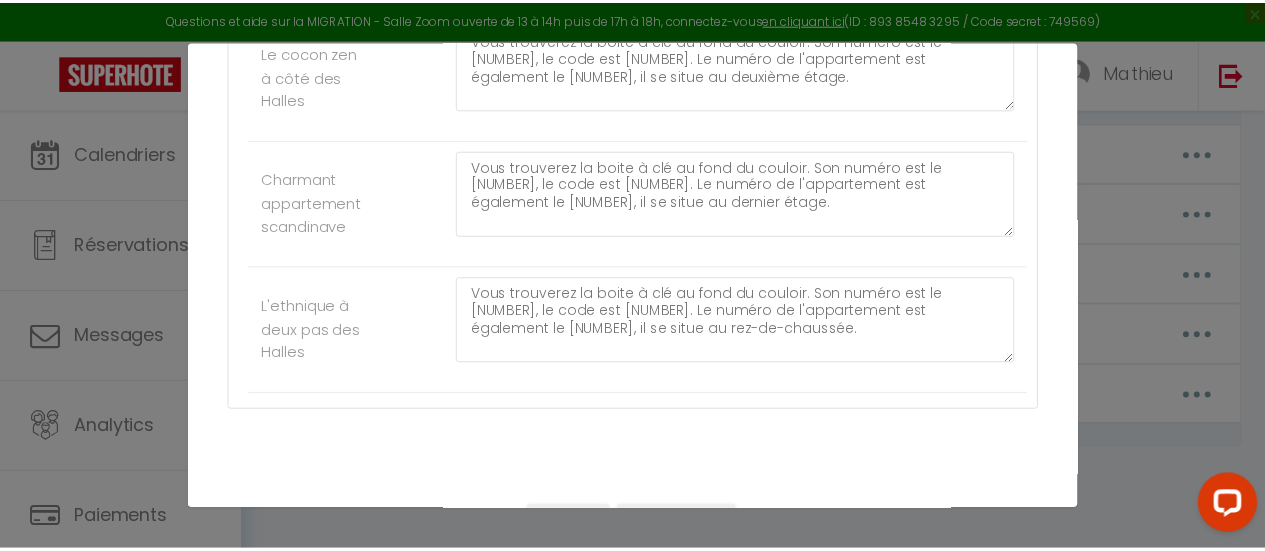 scroll, scrollTop: 892, scrollLeft: 0, axis: vertical 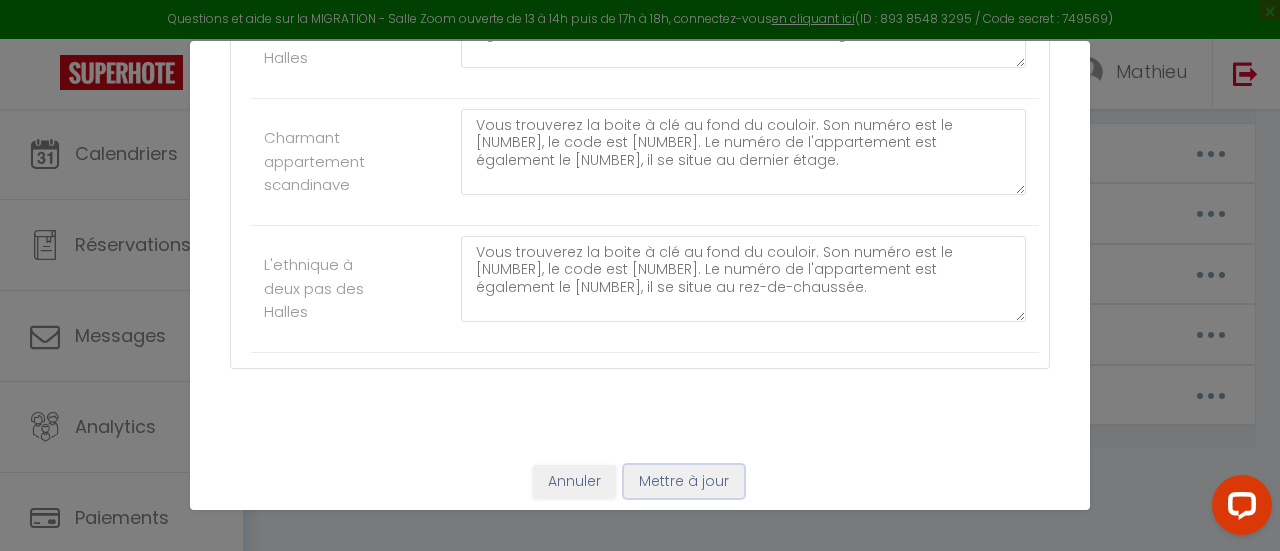 click on "Mettre à jour" at bounding box center (684, 482) 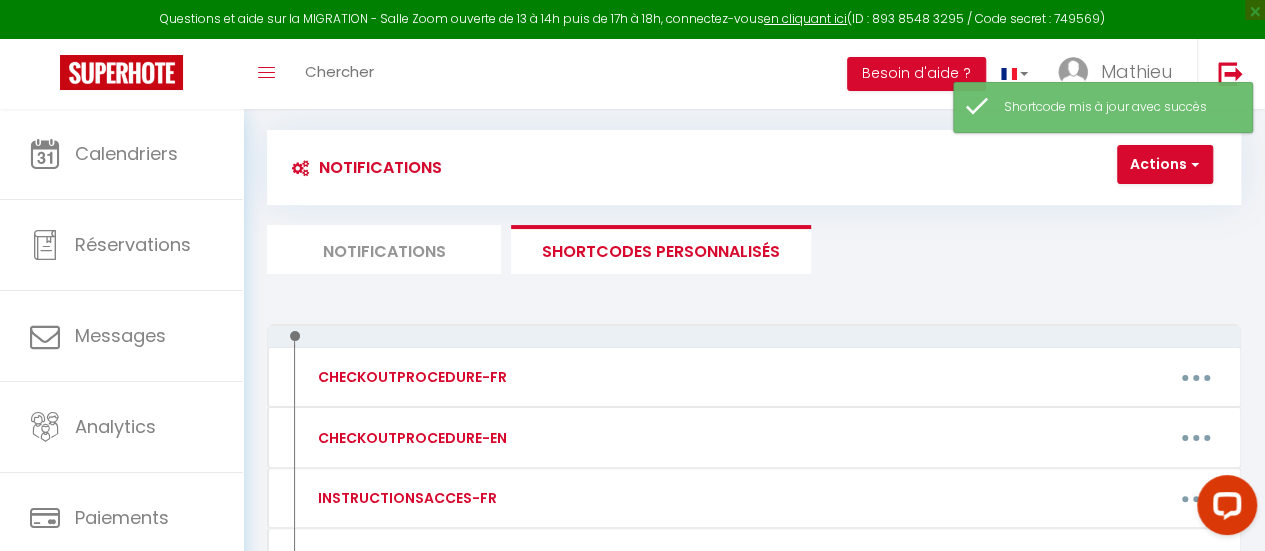 scroll, scrollTop: 0, scrollLeft: 0, axis: both 